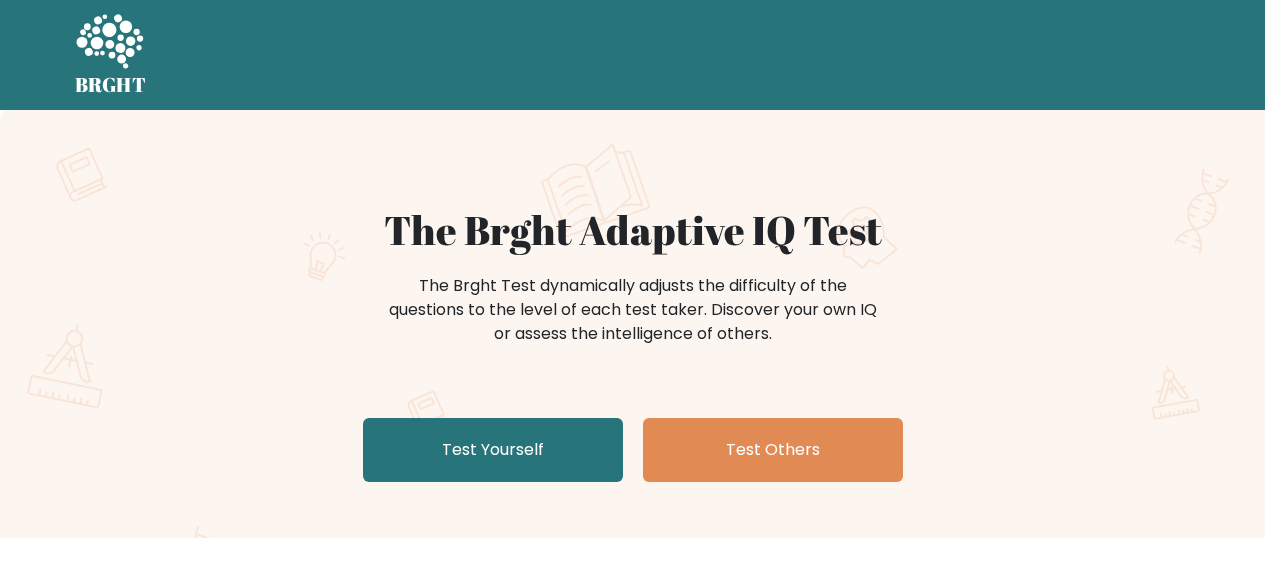 scroll, scrollTop: 0, scrollLeft: 0, axis: both 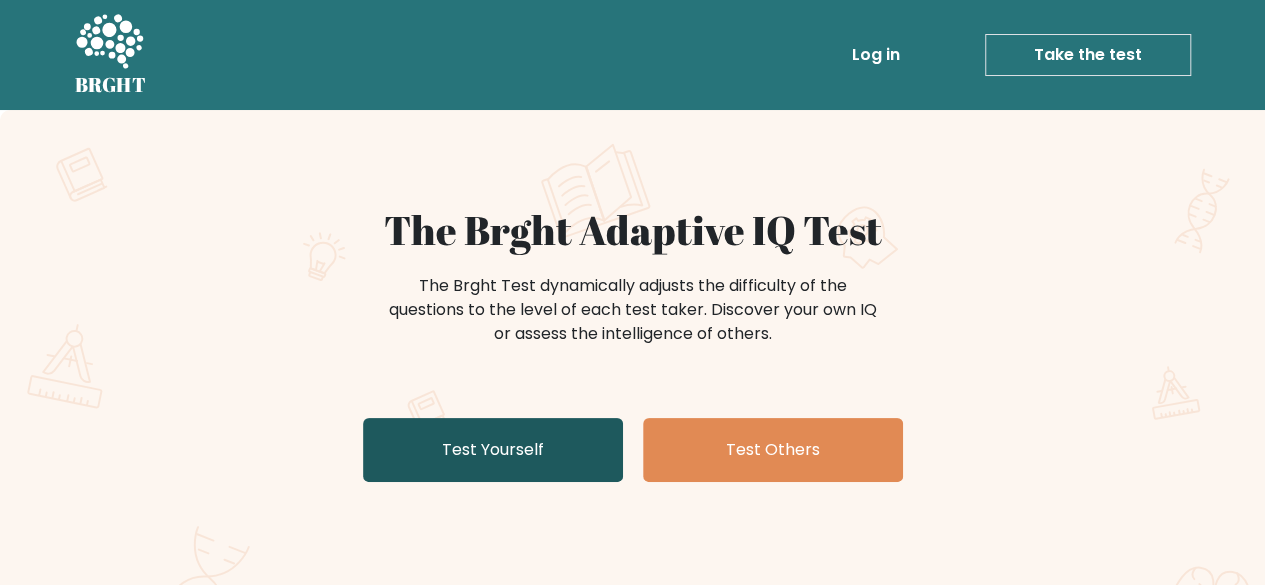 click on "Test Yourself" at bounding box center (493, 450) 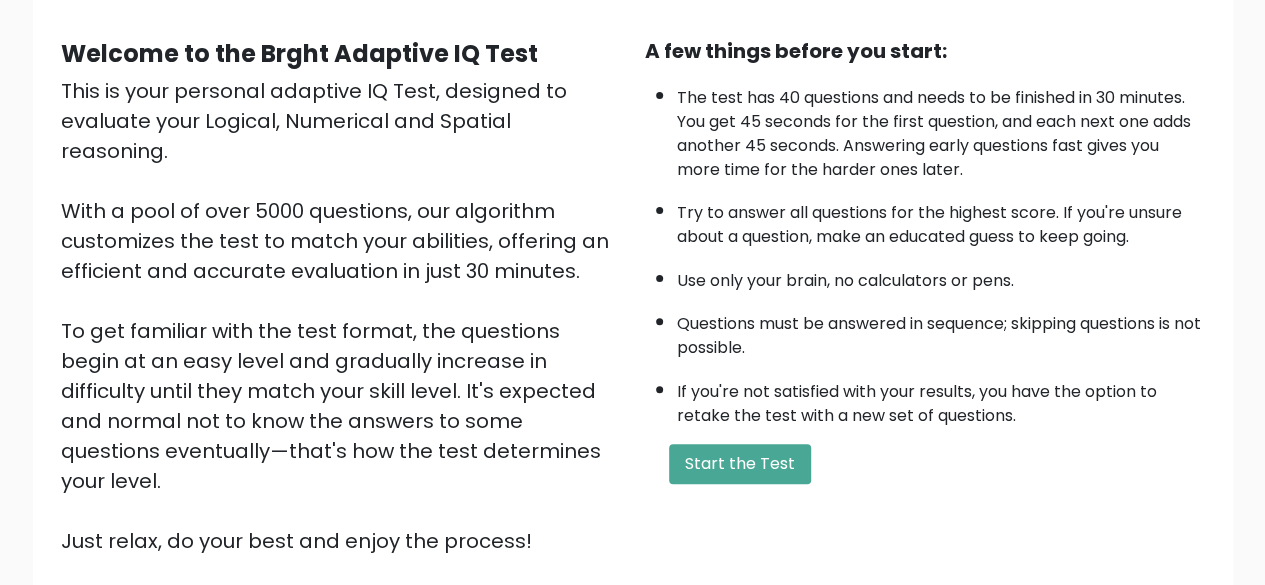 scroll, scrollTop: 175, scrollLeft: 0, axis: vertical 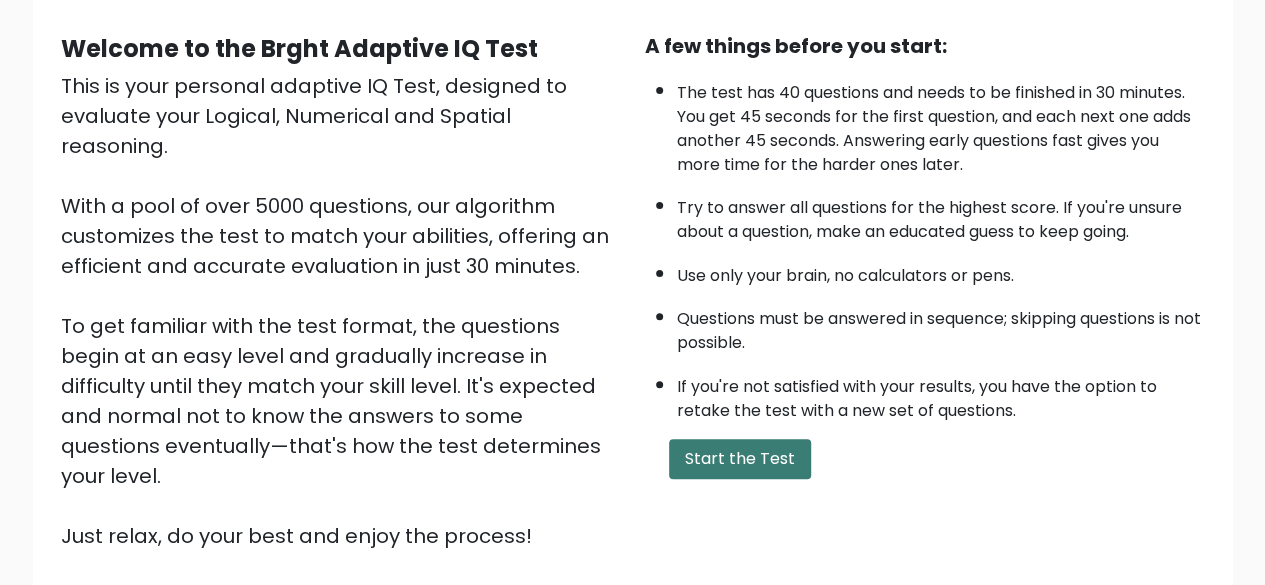 click on "Start the Test" at bounding box center [740, 459] 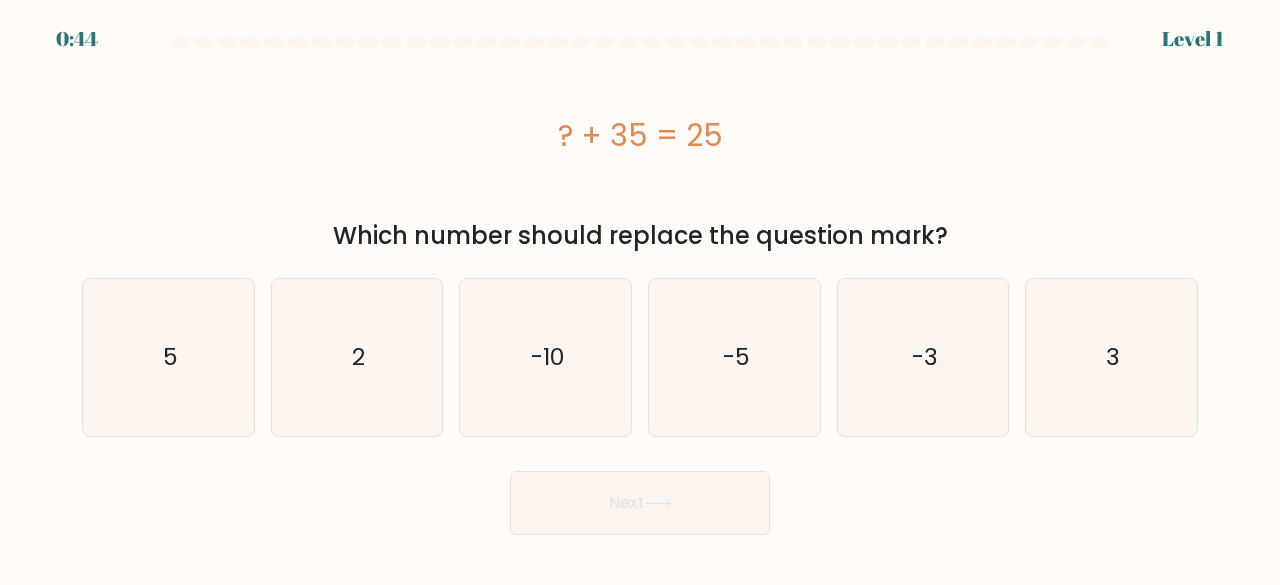 scroll, scrollTop: 0, scrollLeft: 0, axis: both 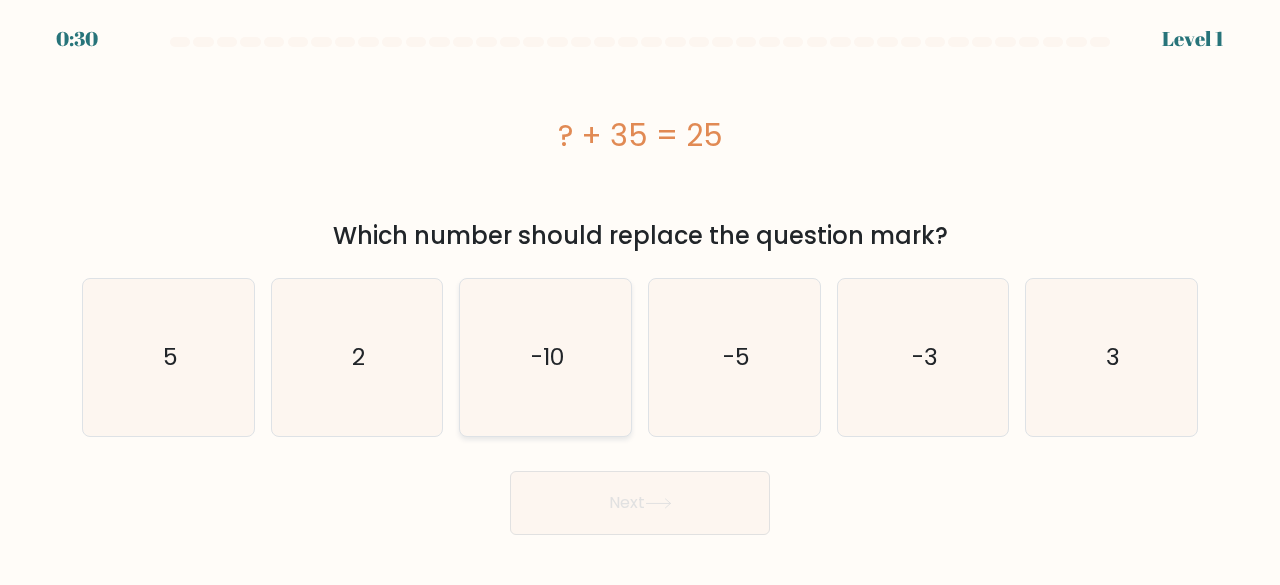 click on "-10" 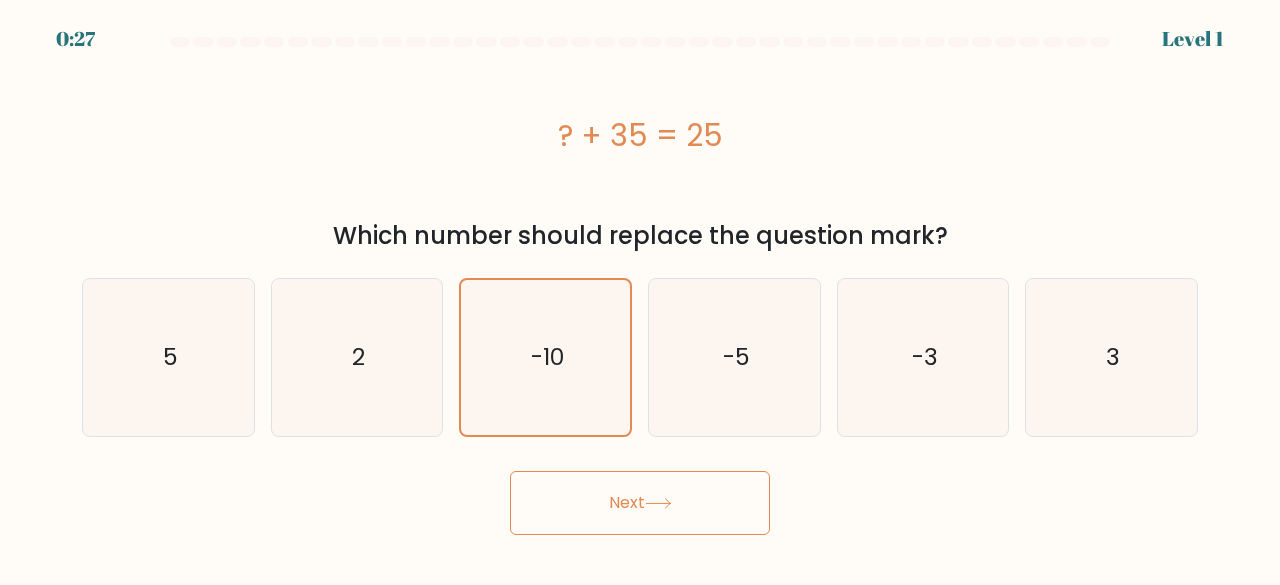 click on "Next" at bounding box center [640, 503] 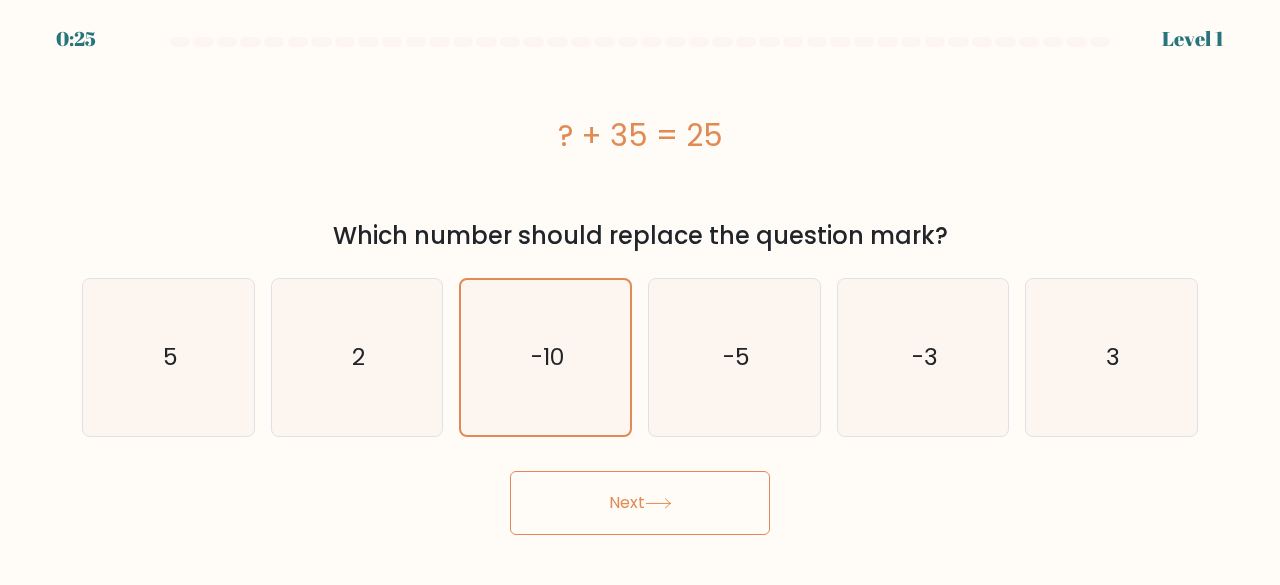 click on "Next" at bounding box center (640, 503) 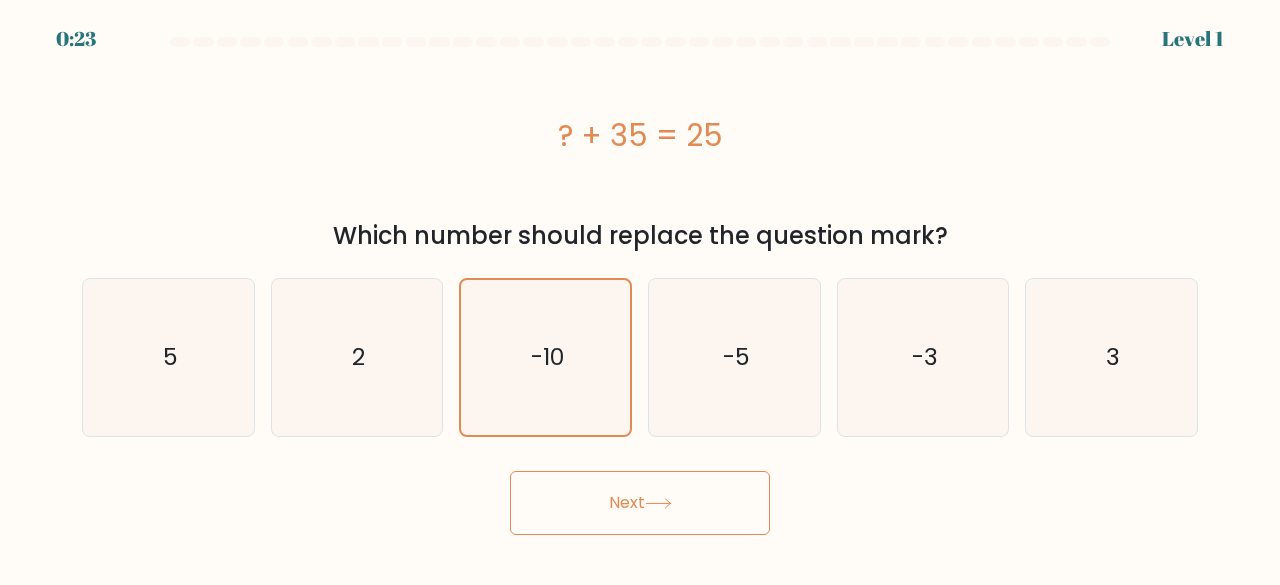 click on "Next" at bounding box center (640, 503) 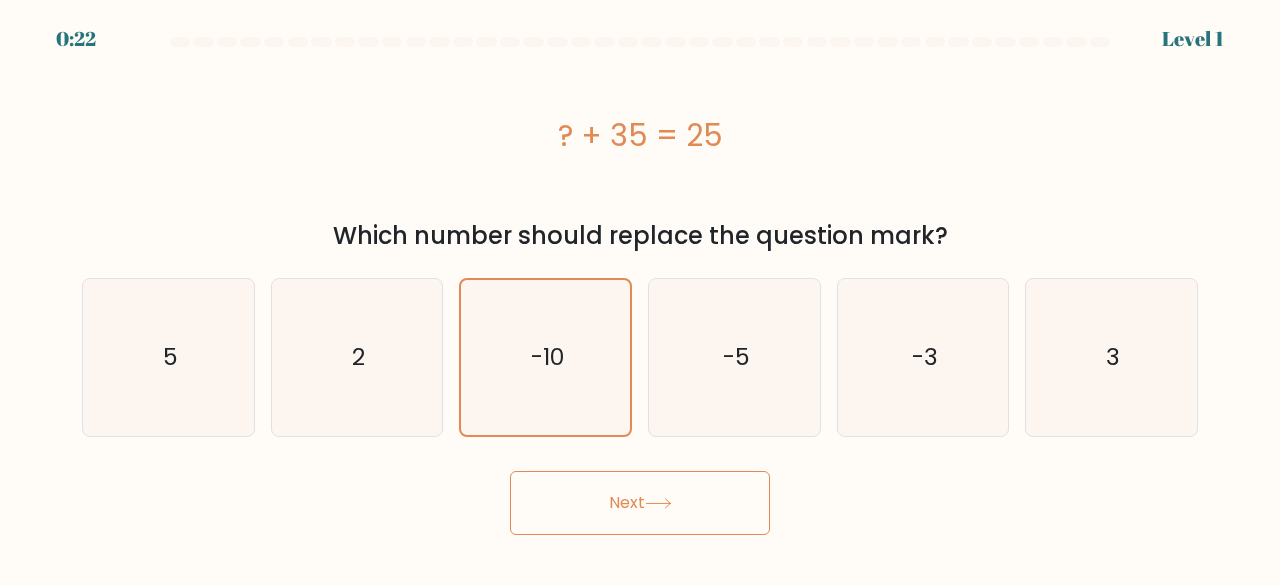 click on "Next" at bounding box center [640, 503] 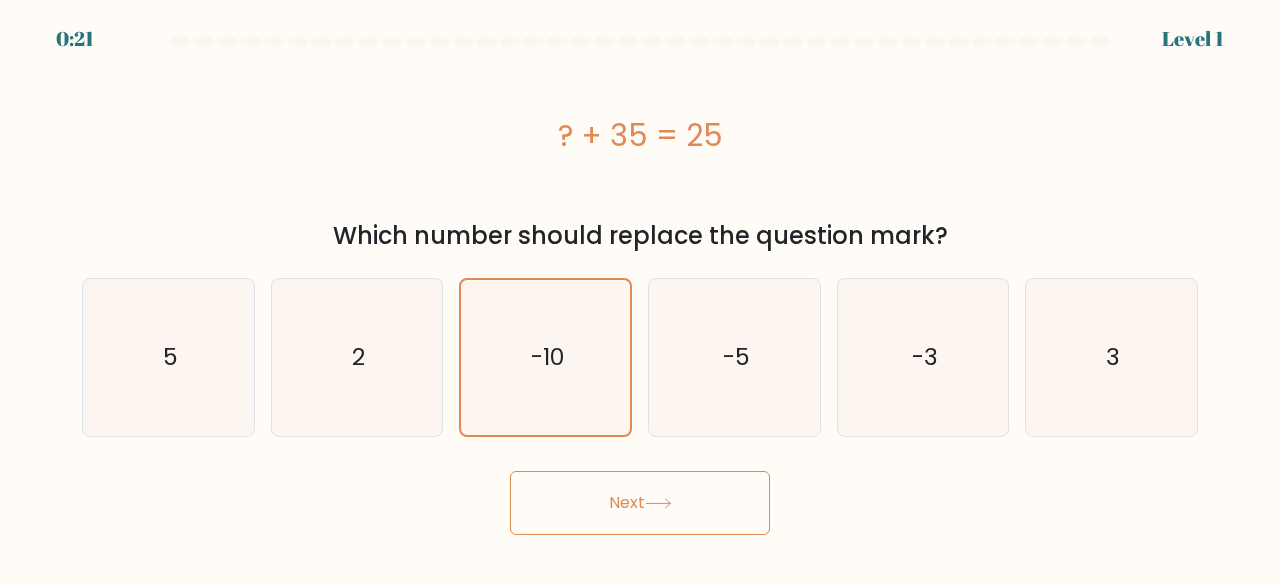 click on "Next" at bounding box center [640, 503] 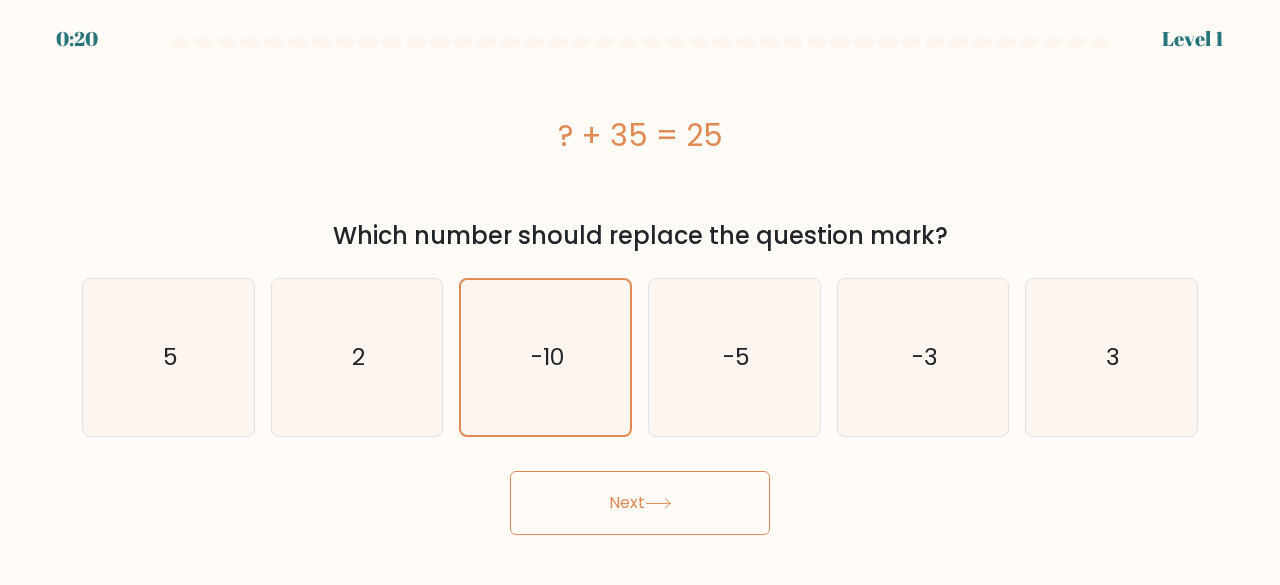 type 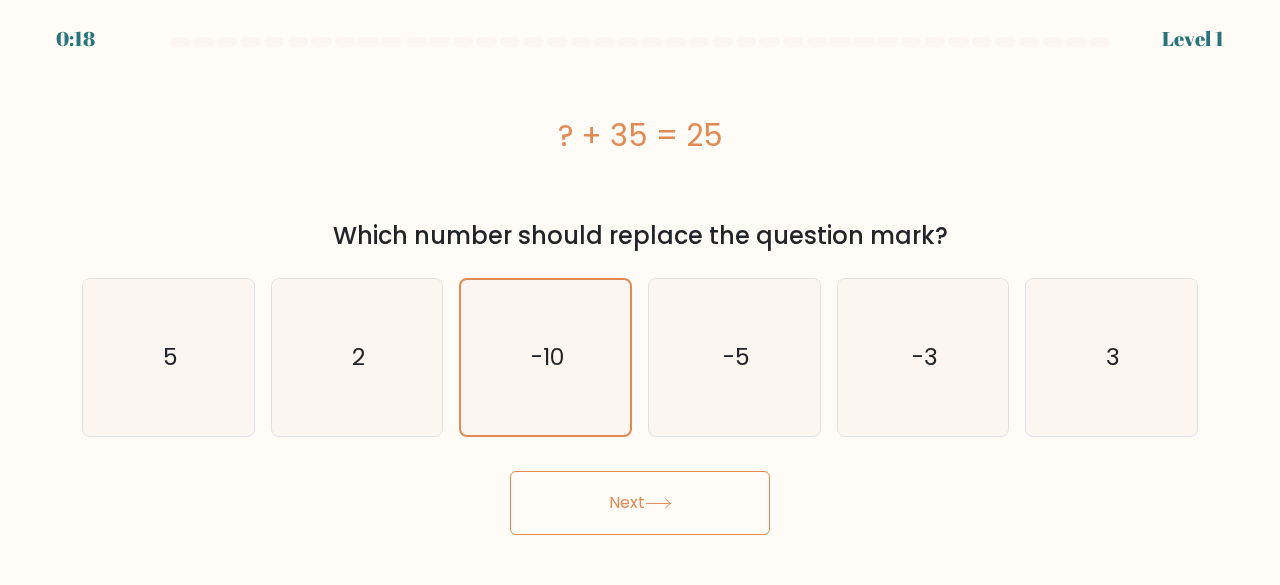 click on "Next" at bounding box center (640, 503) 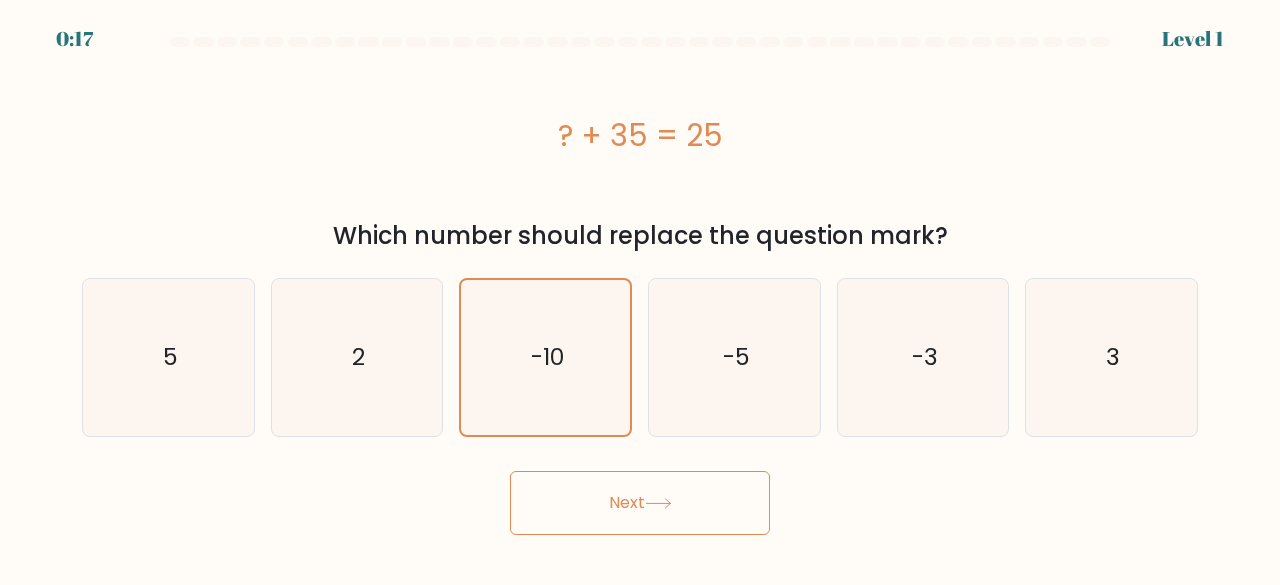 click on "Next" at bounding box center [640, 503] 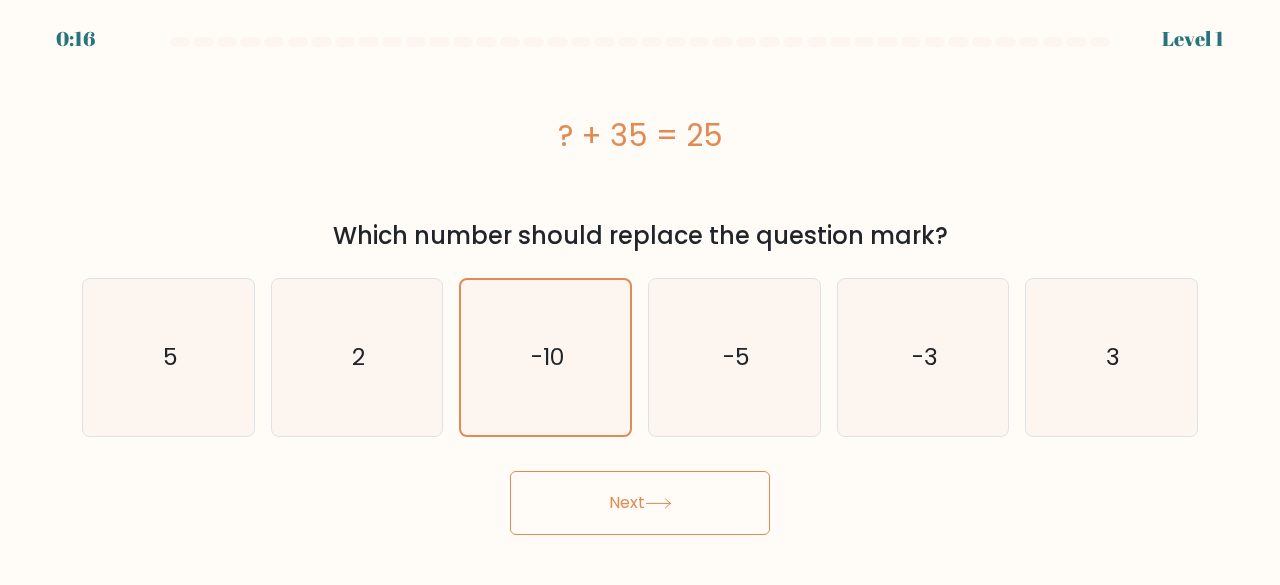click on "Next" at bounding box center [640, 503] 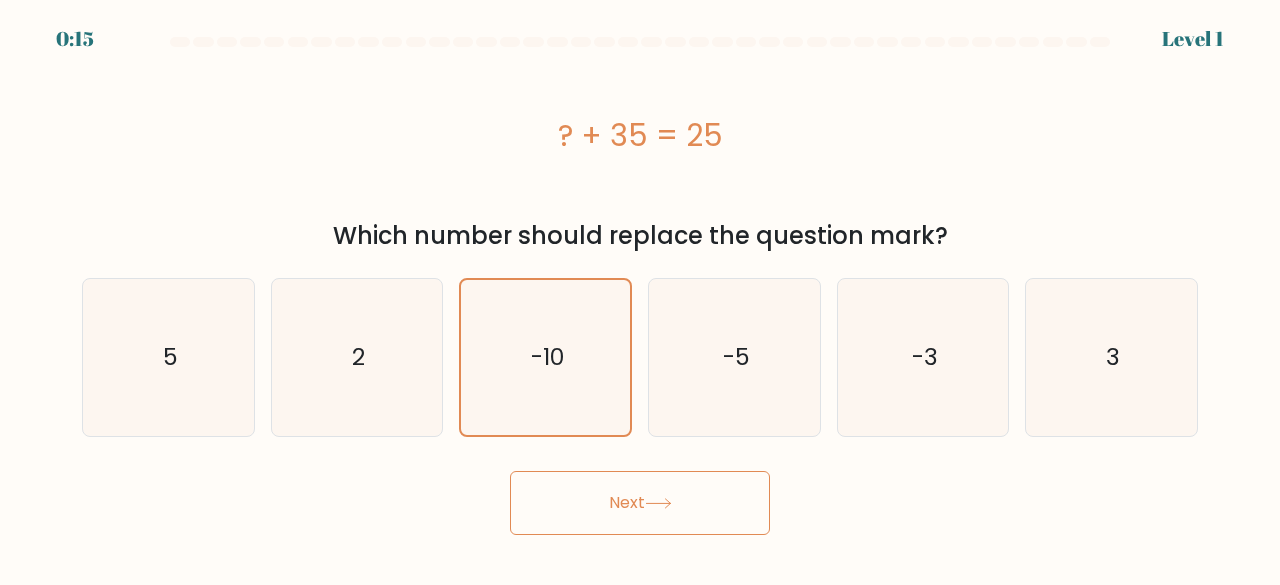 drag, startPoint x: 584, startPoint y: 524, endPoint x: 723, endPoint y: 531, distance: 139.17615 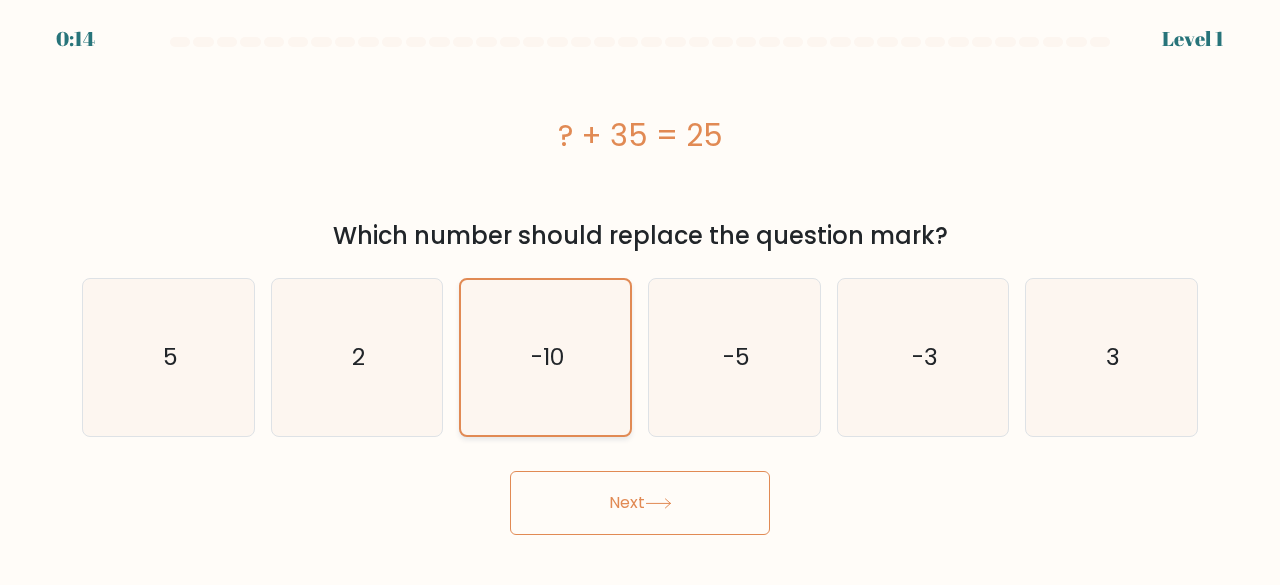 drag, startPoint x: 653, startPoint y: 482, endPoint x: 615, endPoint y: 399, distance: 91.28527 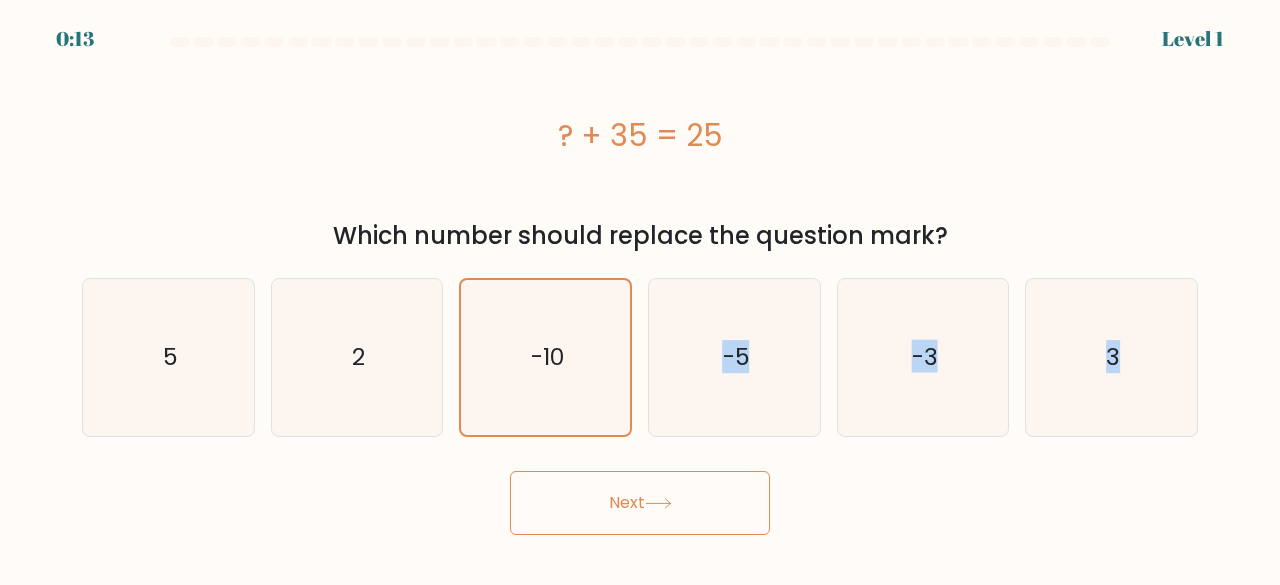 drag, startPoint x: 615, startPoint y: 399, endPoint x: 690, endPoint y: 543, distance: 162.3607 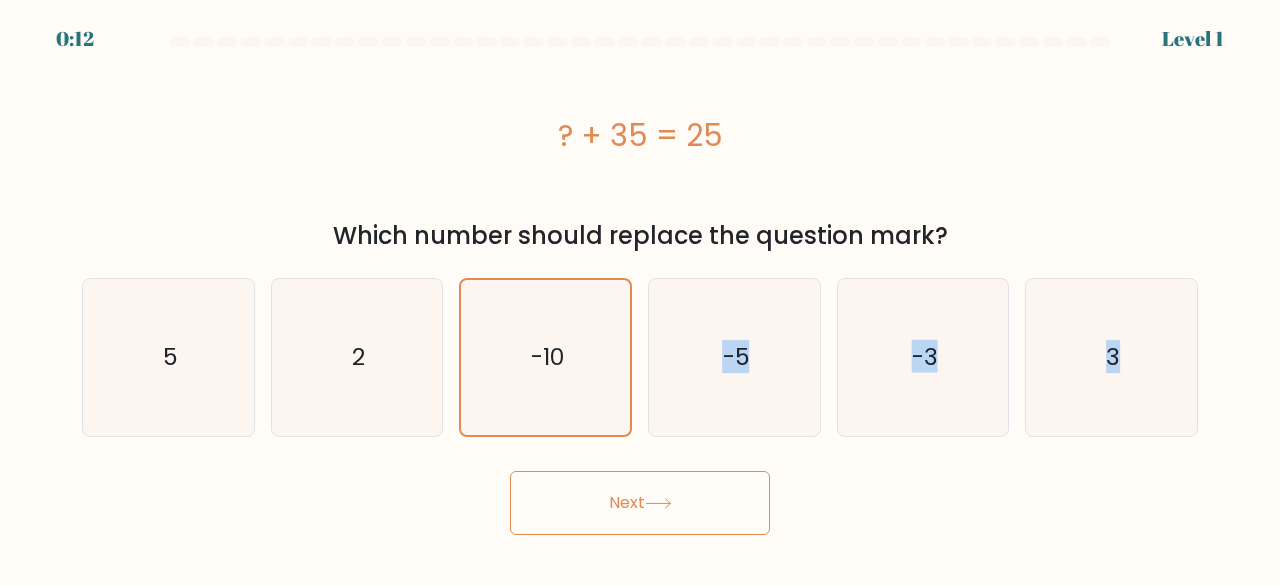 click on "Next" at bounding box center (640, 503) 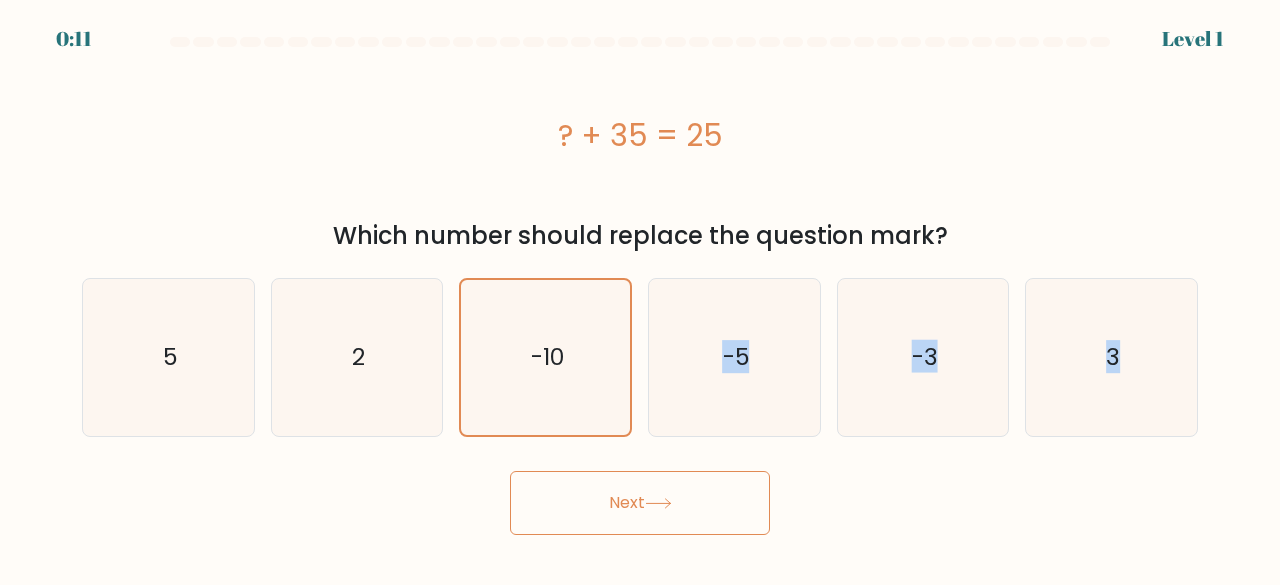 click on "Next" at bounding box center (640, 503) 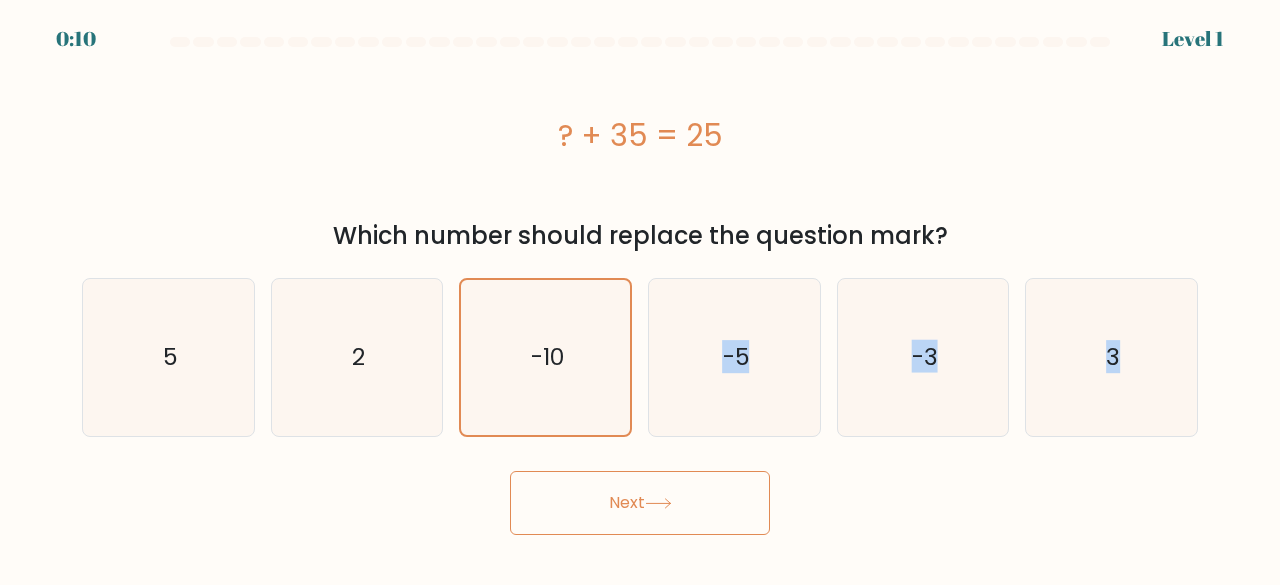 click 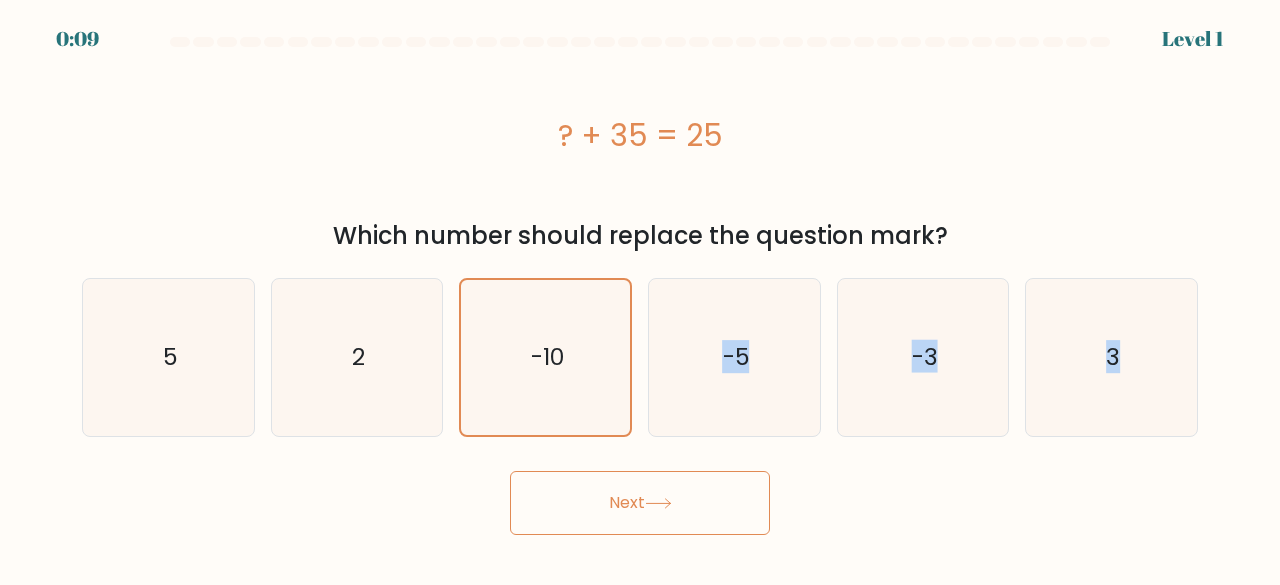 click 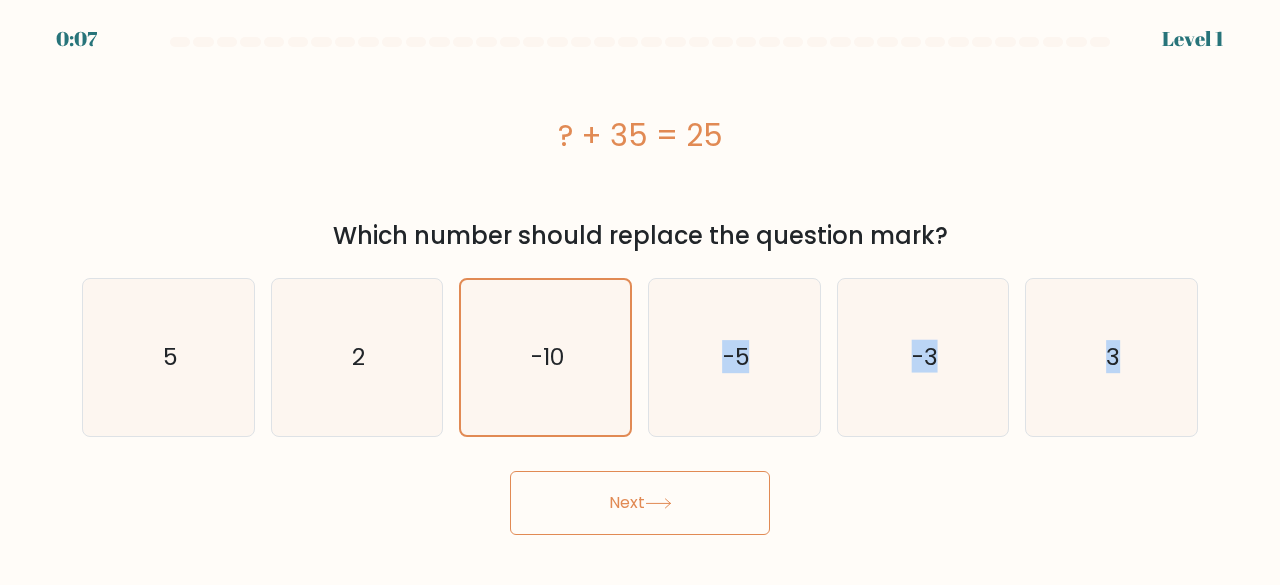 drag, startPoint x: 666, startPoint y: 501, endPoint x: 1154, endPoint y: -72, distance: 752.644 